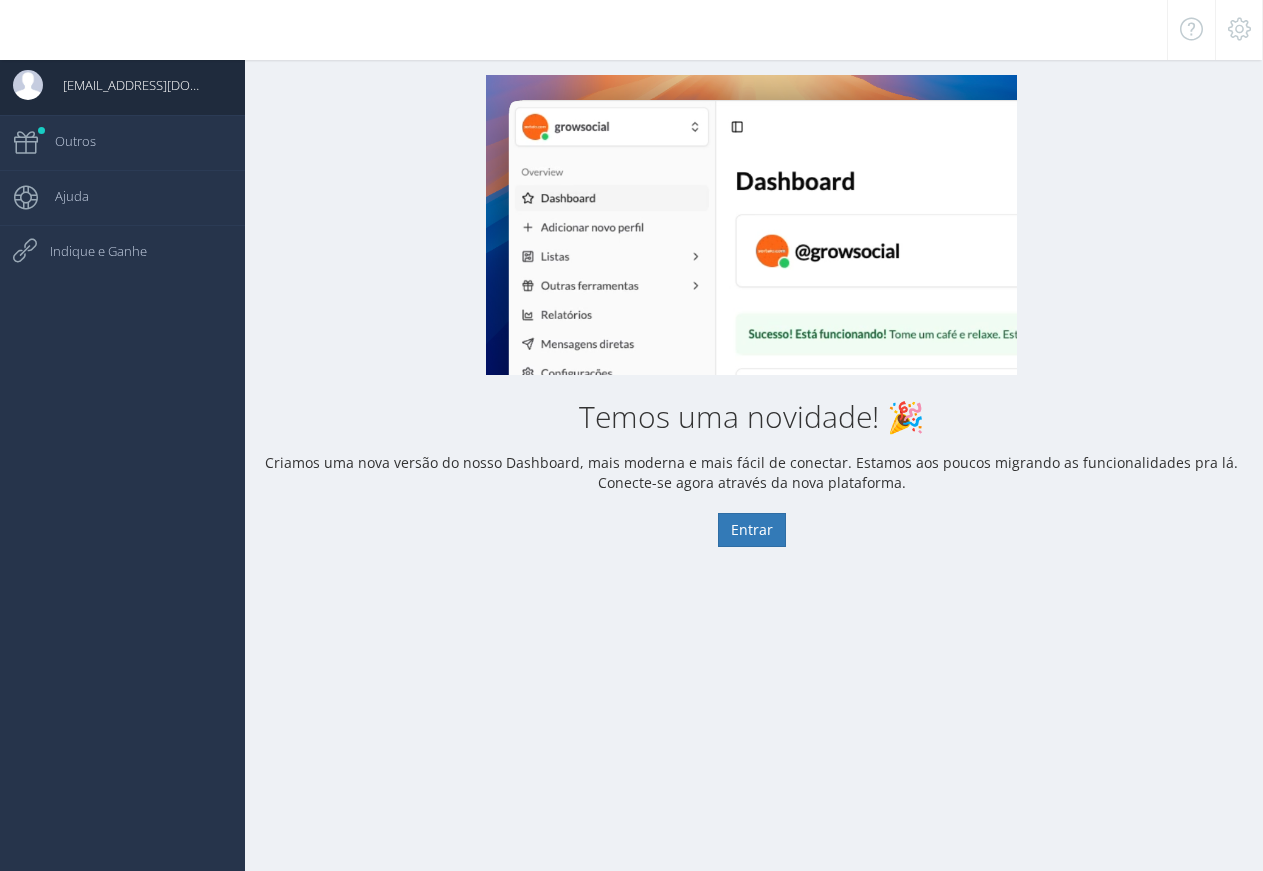 scroll, scrollTop: 0, scrollLeft: 0, axis: both 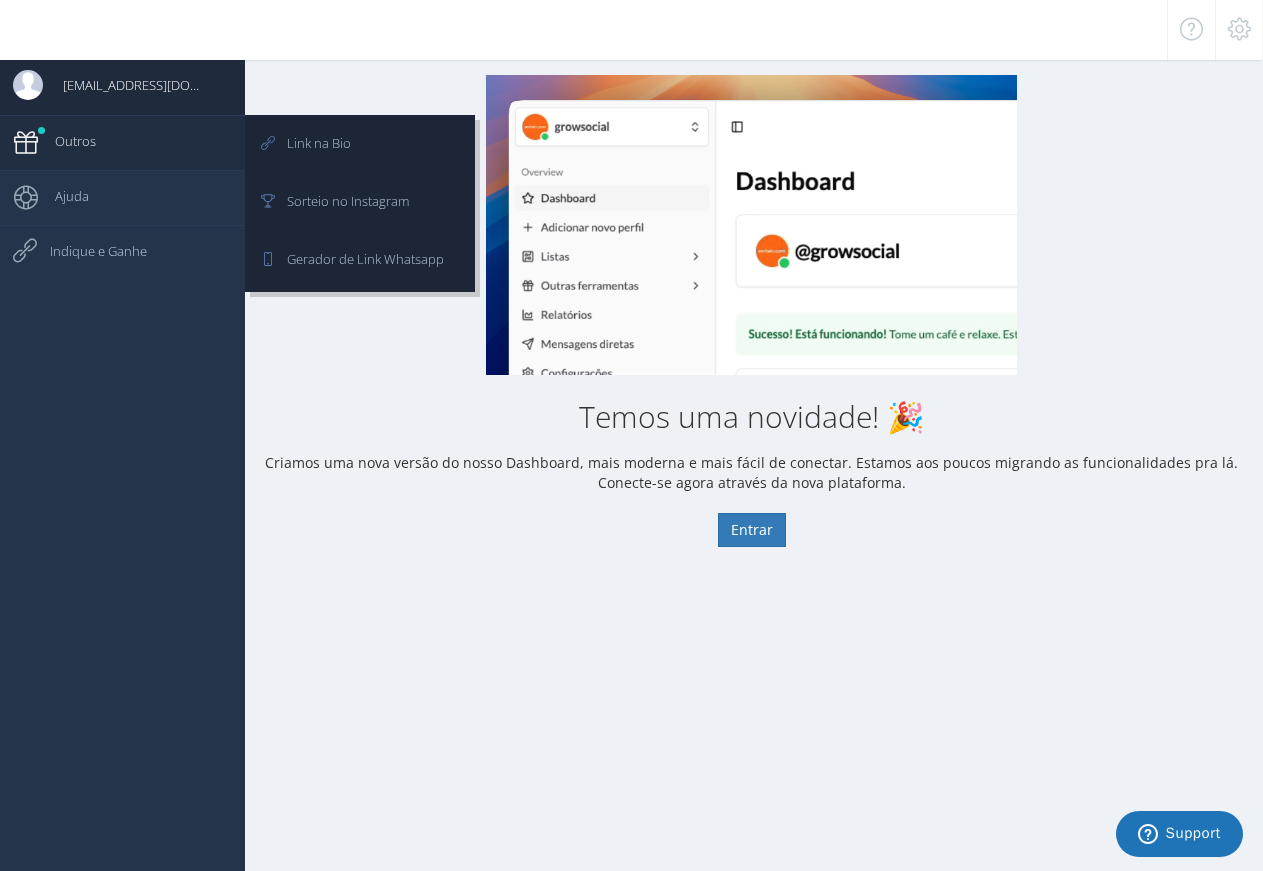 click on "Outros" at bounding box center (122, 142) 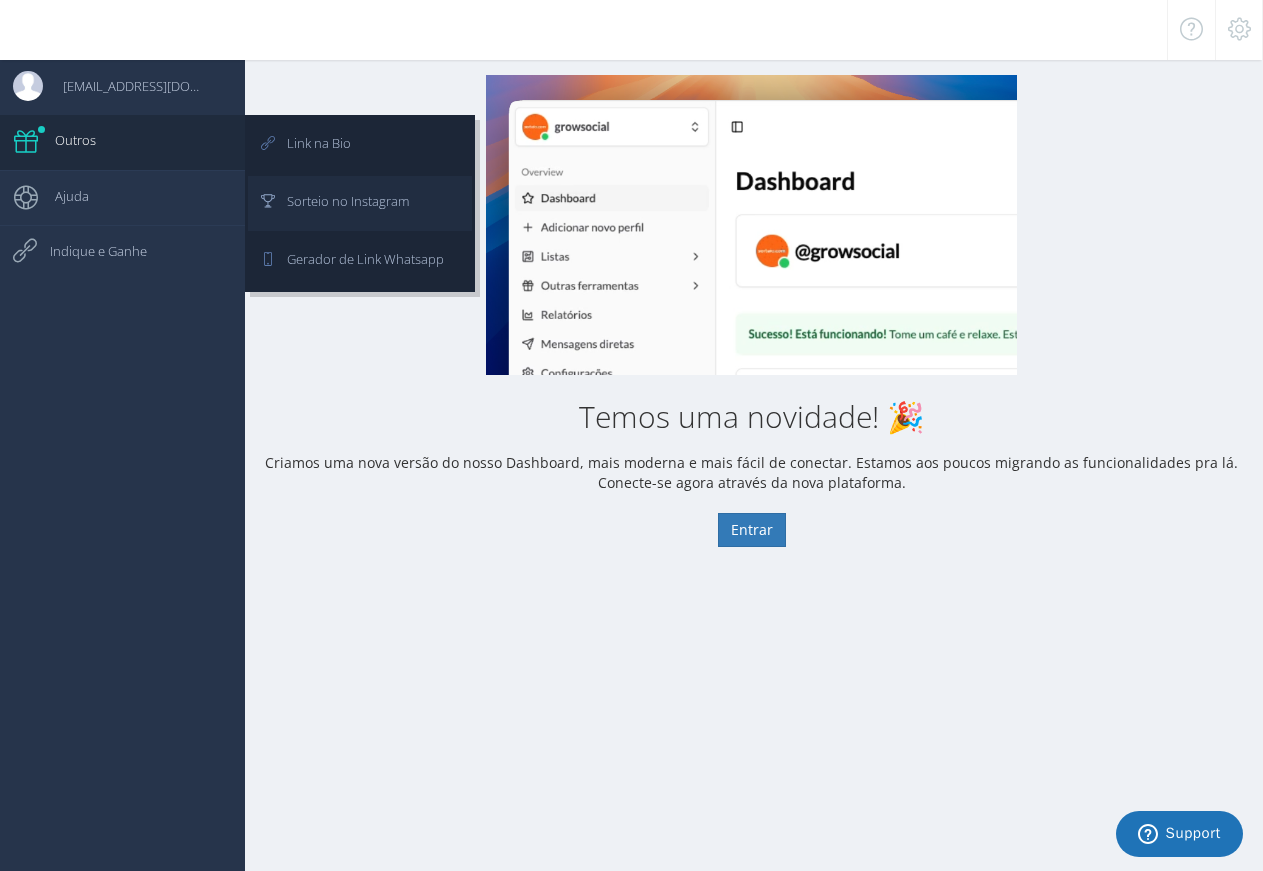 click on "Sorteio no Instagram" at bounding box center (338, 201) 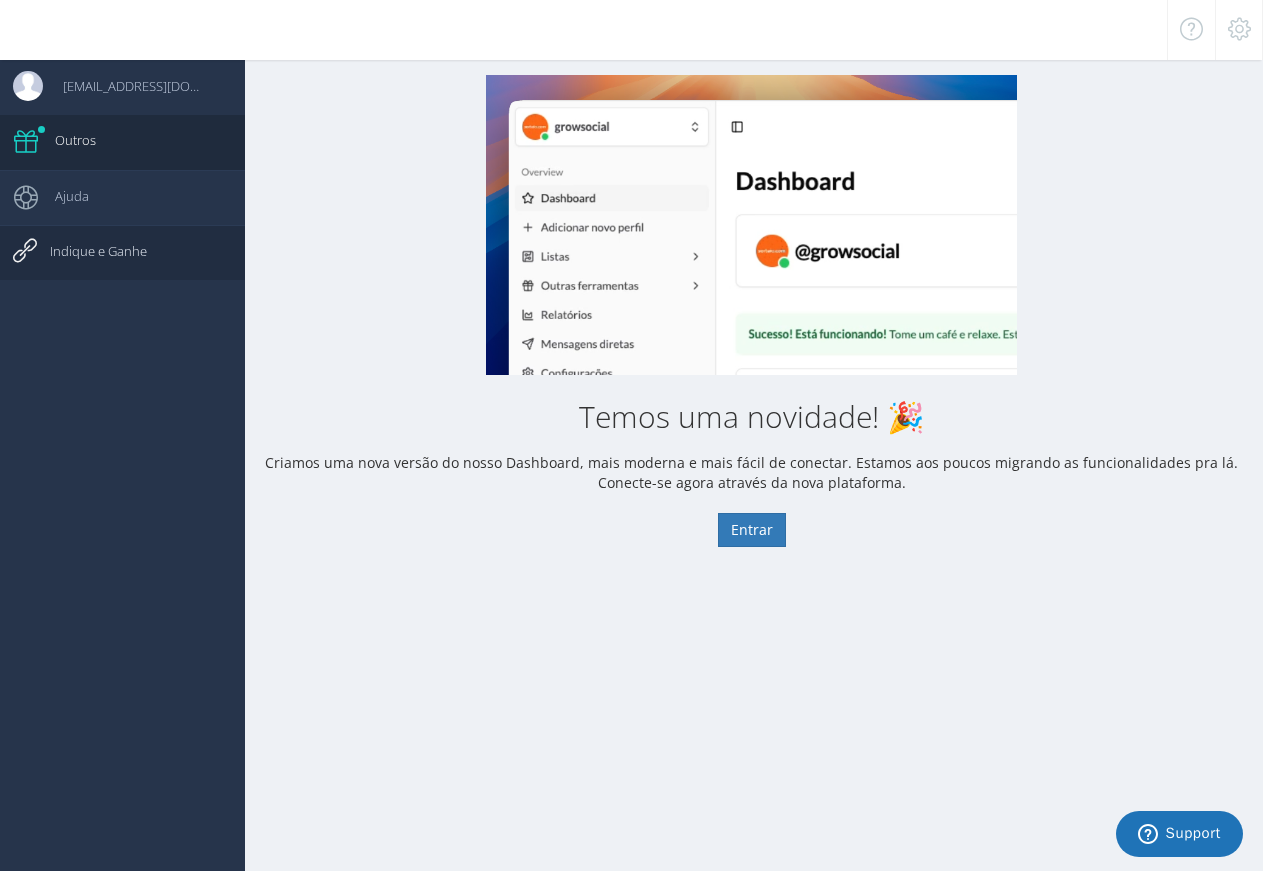 click on "Indique e Ganhe" at bounding box center [122, 252] 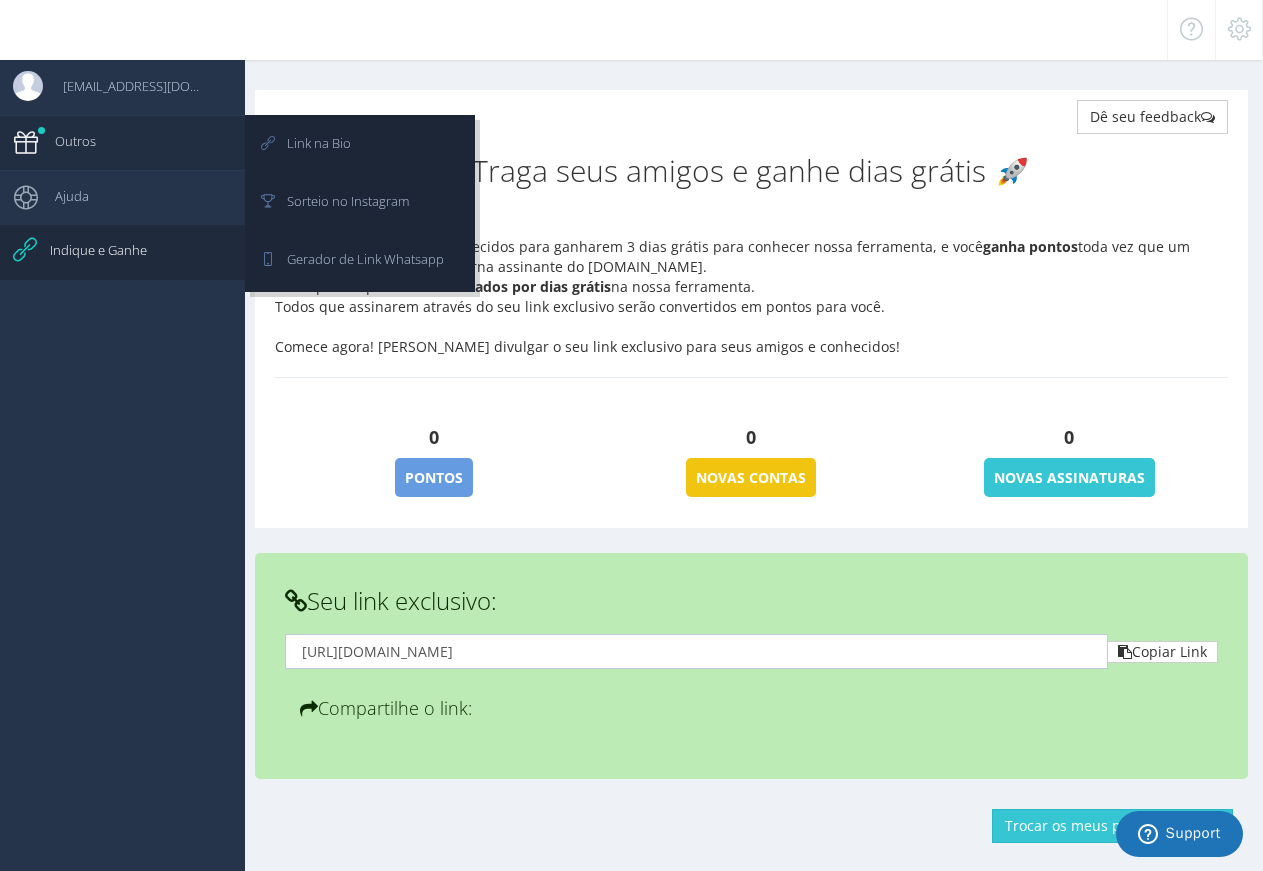 click on "Outros" at bounding box center (122, 142) 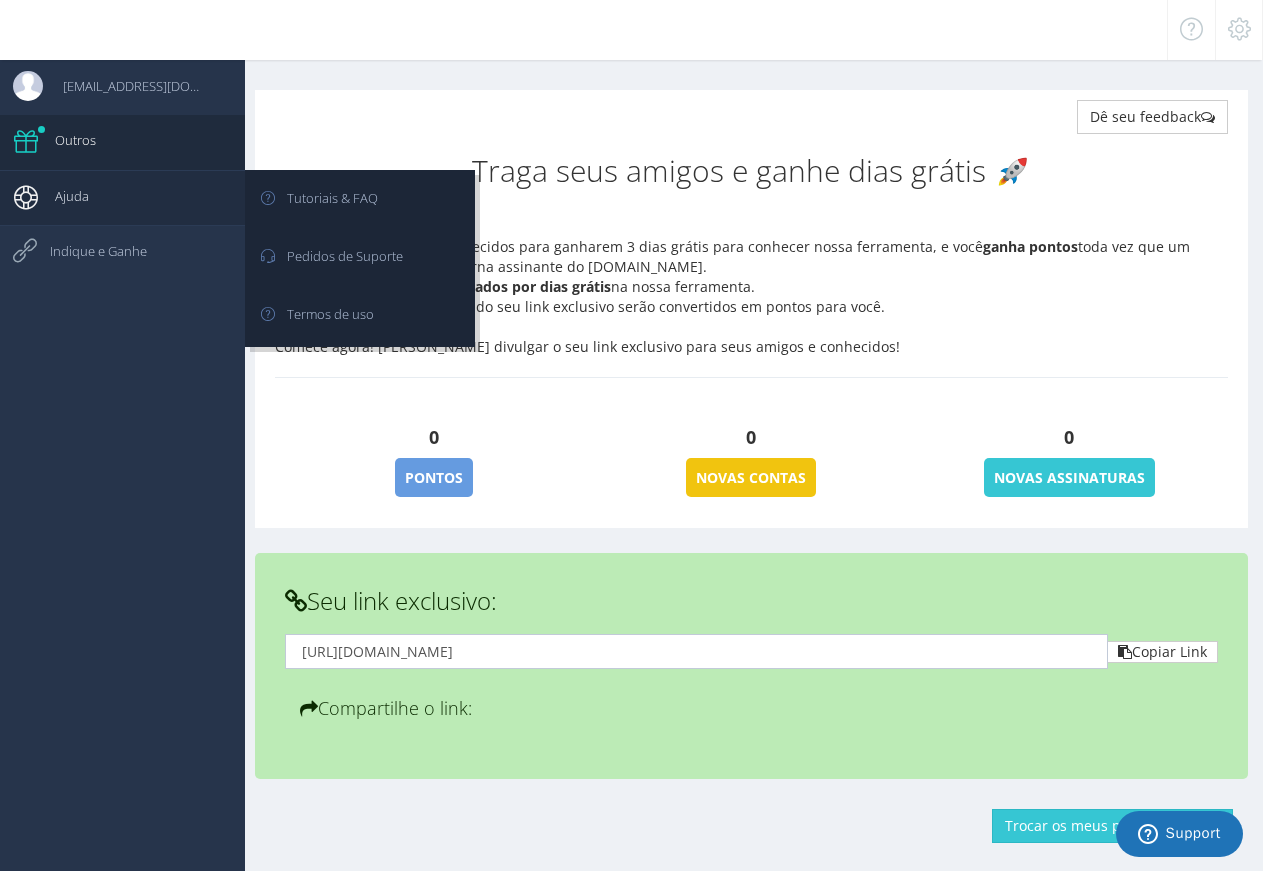 click on "Ajuda" at bounding box center (122, 197) 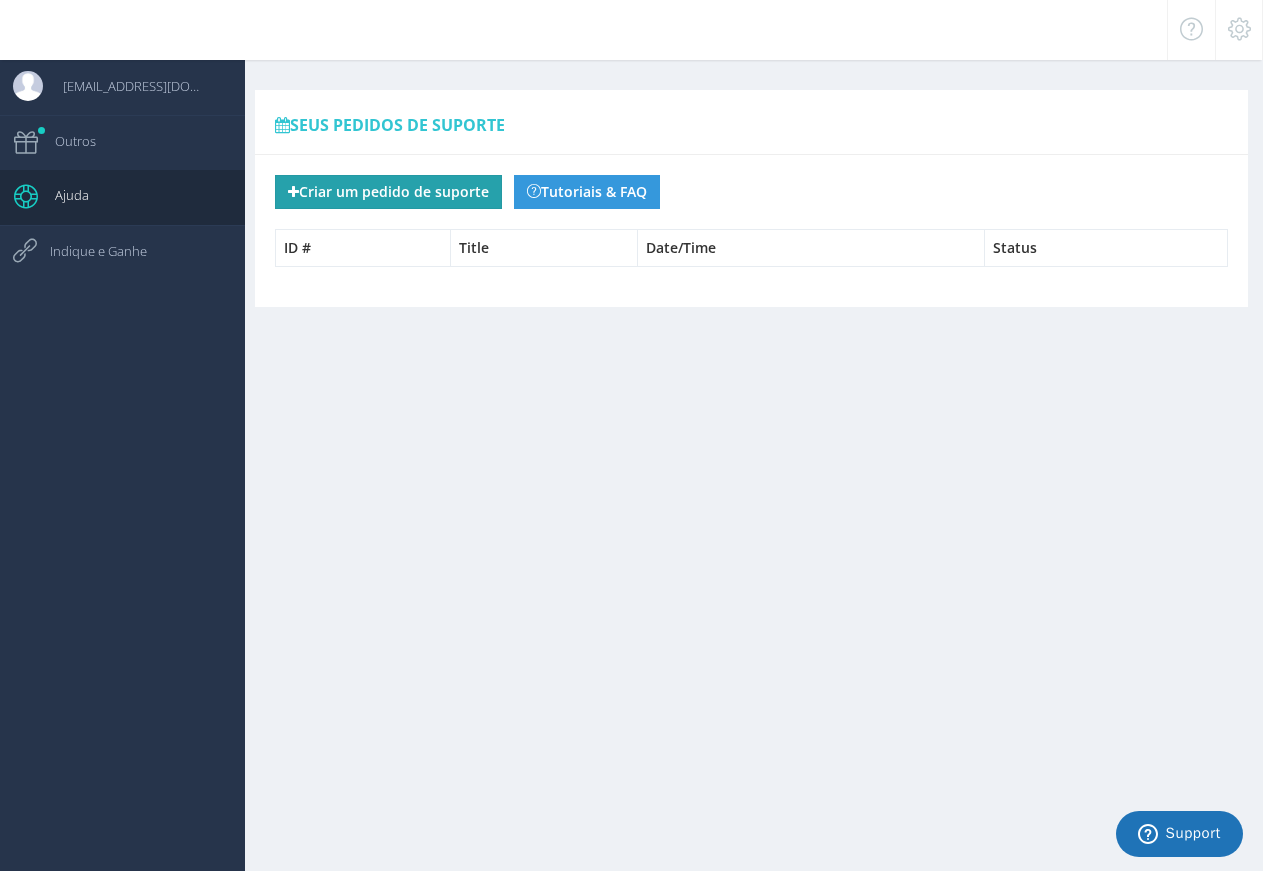 click on "Criar um pedido de suporte" at bounding box center (388, 192) 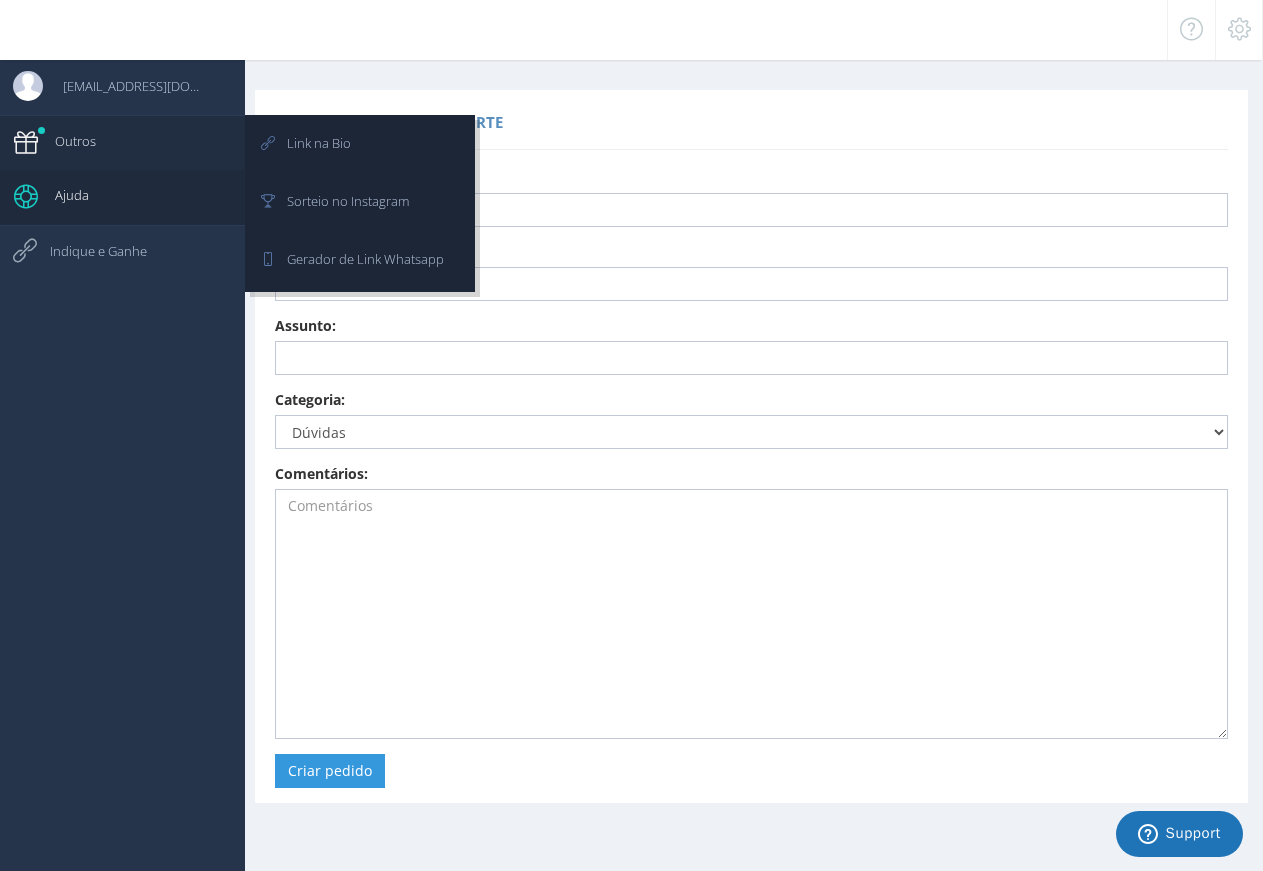 click on "Outros" at bounding box center [122, 142] 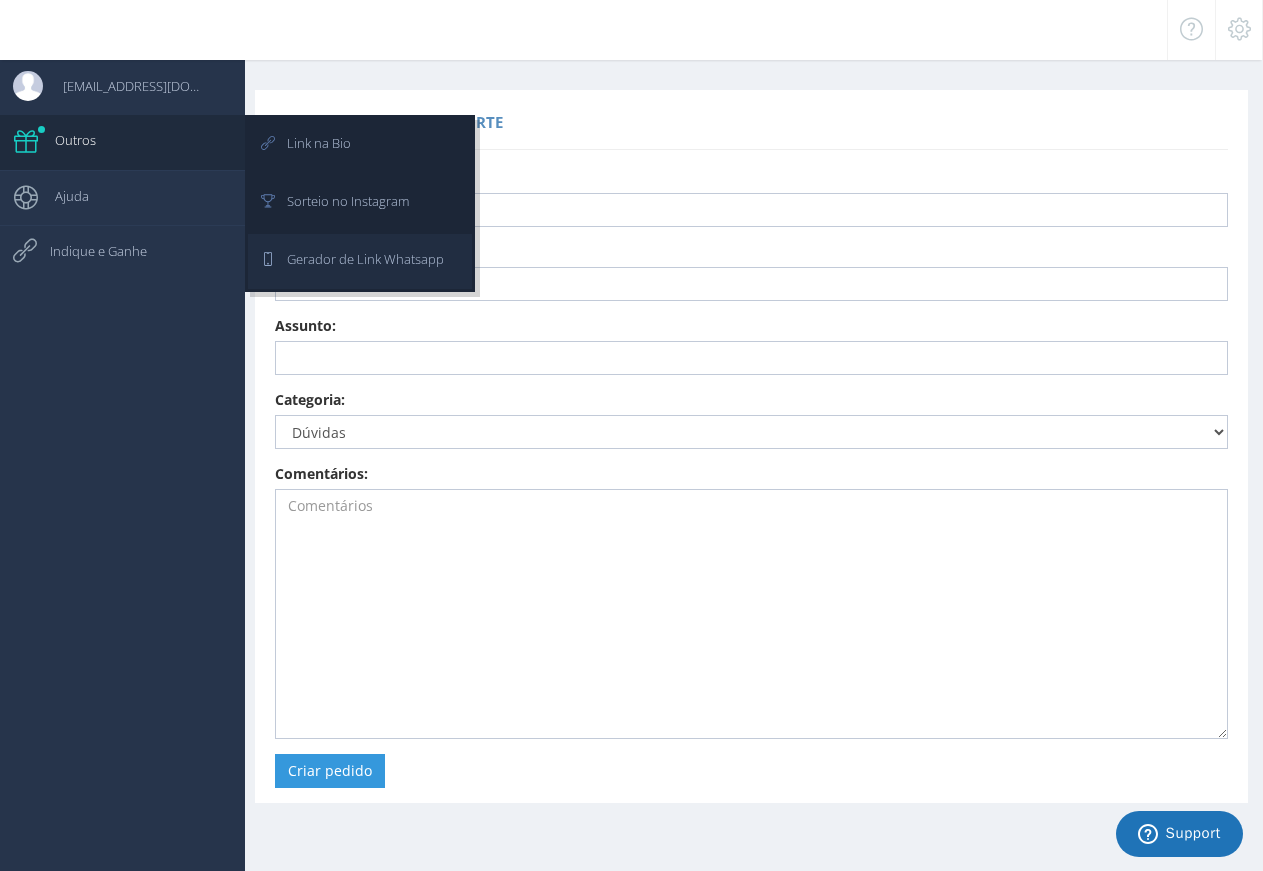 click on "Gerador de Link Whatsapp" at bounding box center [355, 259] 